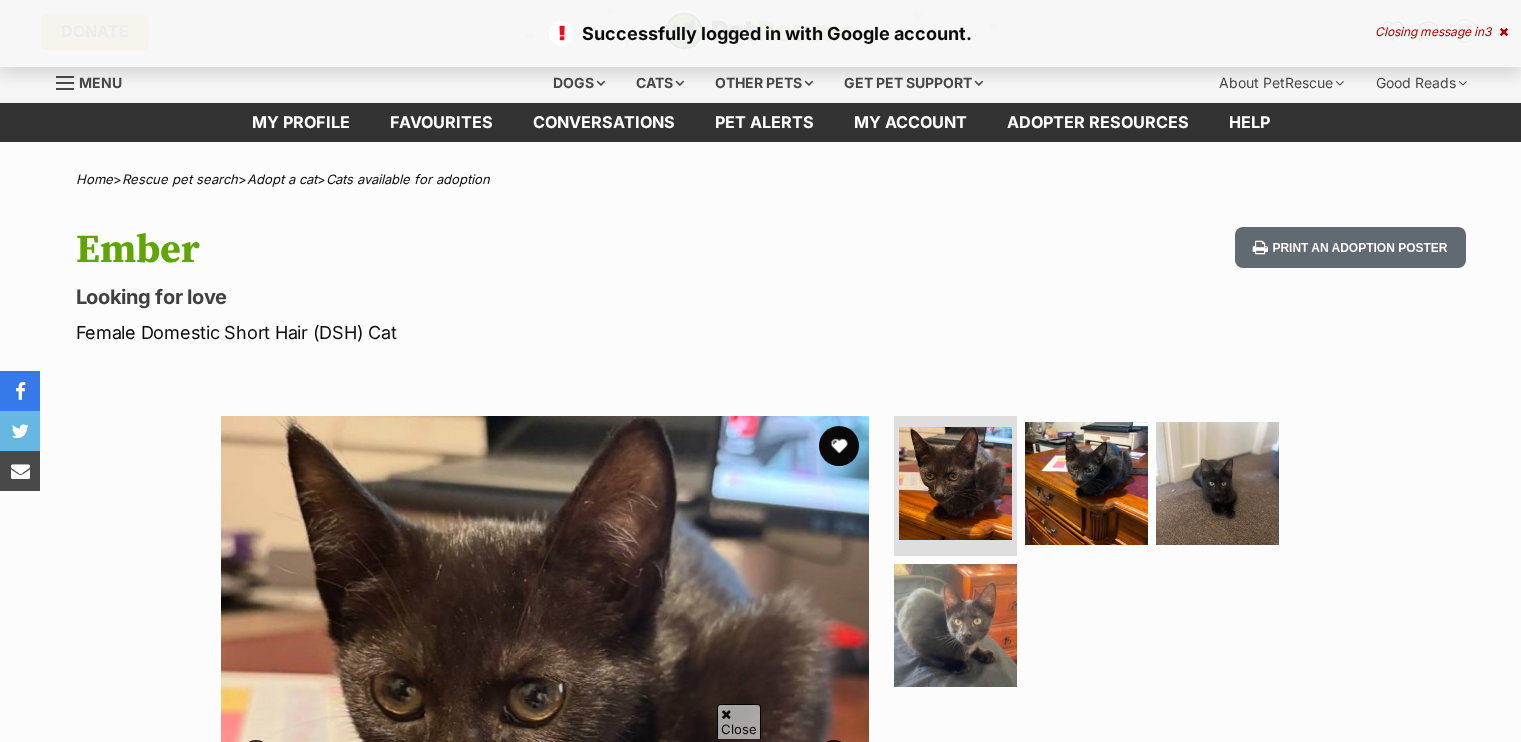 scroll, scrollTop: 400, scrollLeft: 0, axis: vertical 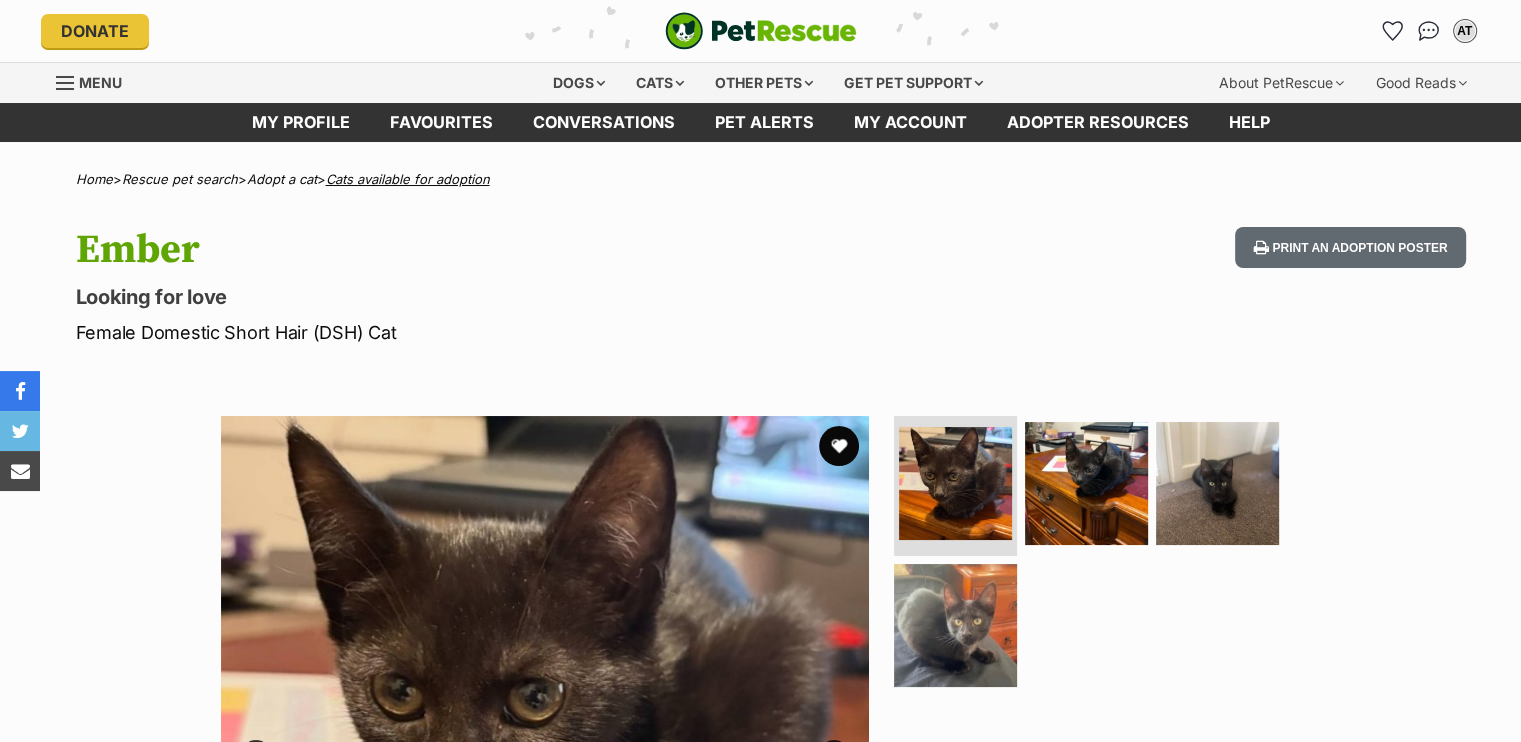 click on "Cats available for adoption" at bounding box center (408, 179) 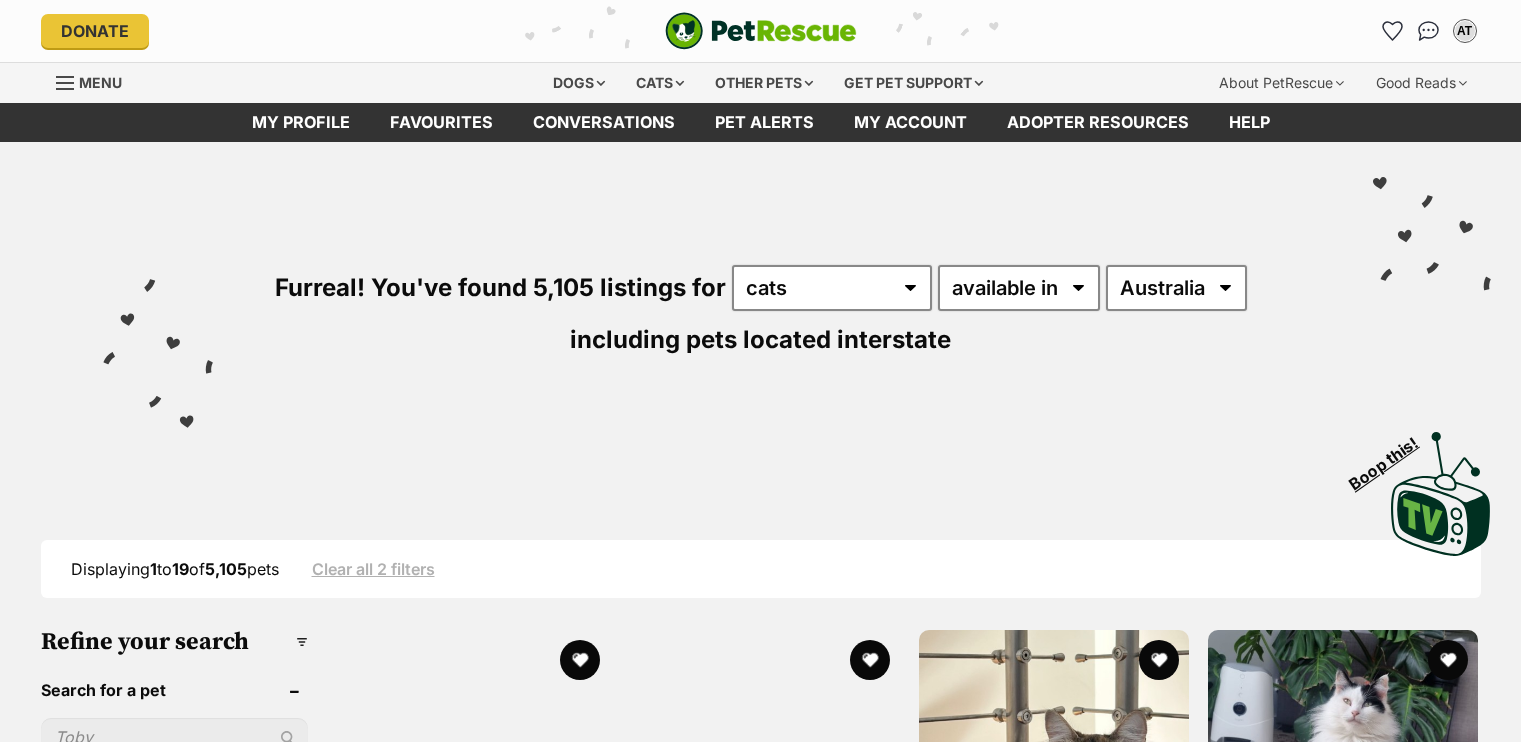 scroll, scrollTop: 0, scrollLeft: 0, axis: both 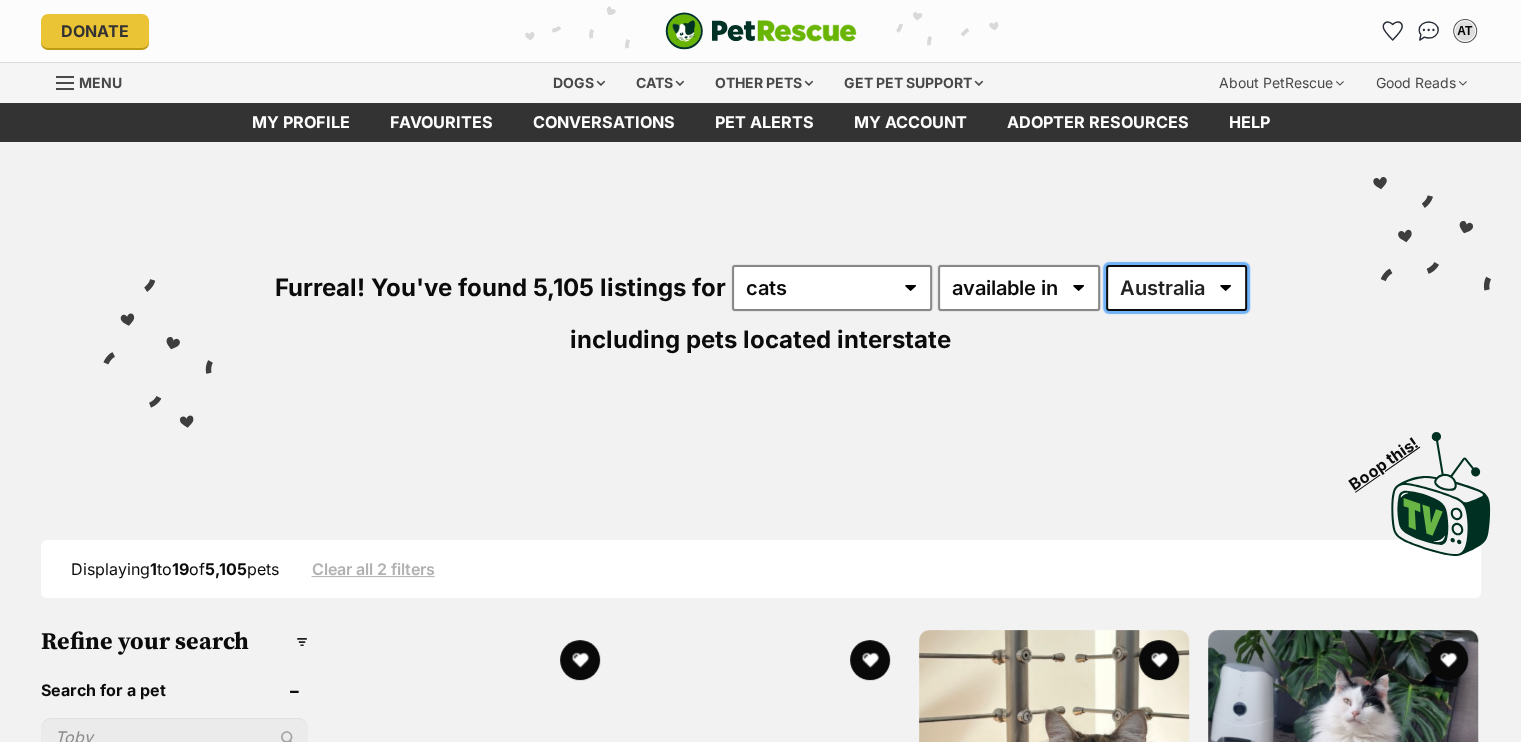 click on "Australia
ACT
NSW
NT
QLD
SA
TAS
VIC
WA" at bounding box center [1176, 288] 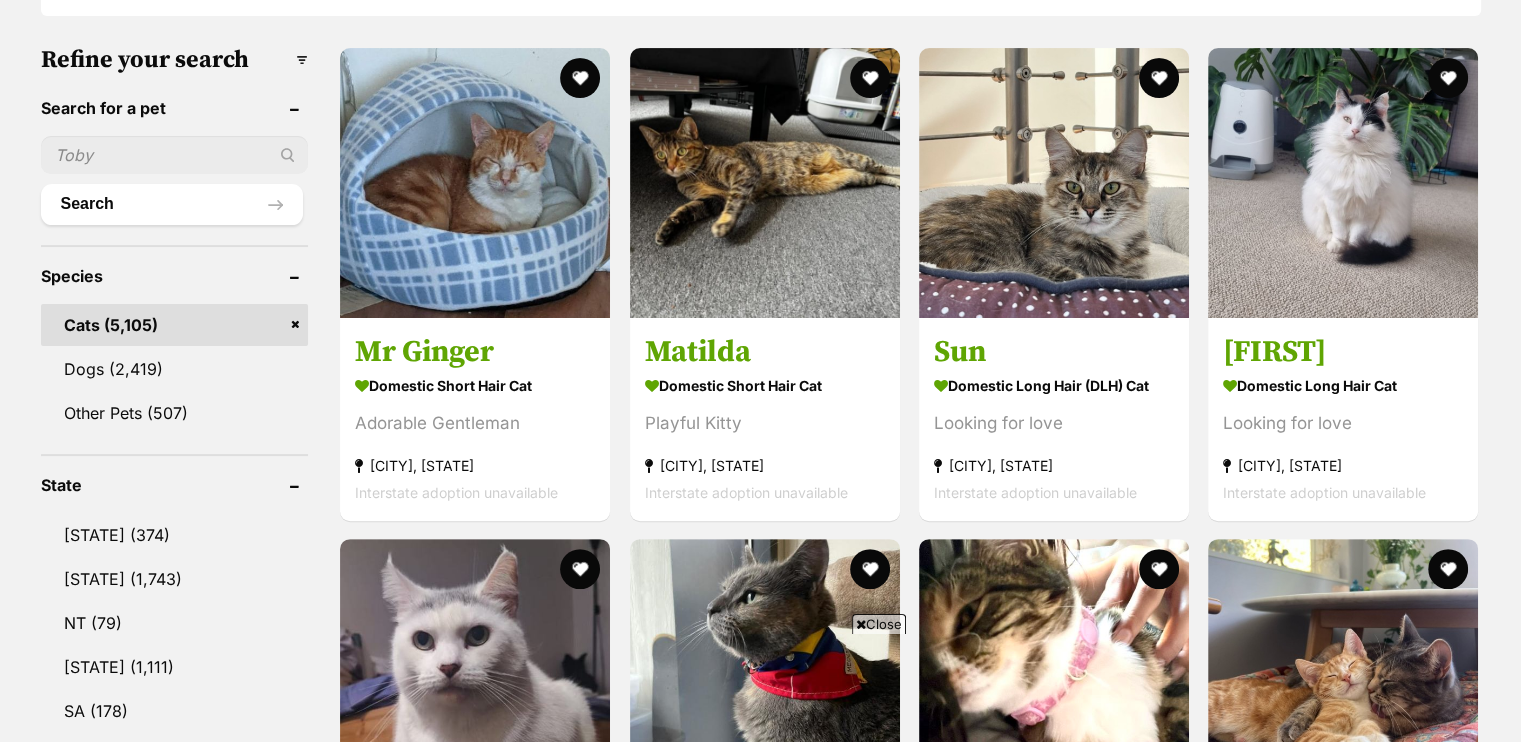 scroll, scrollTop: 739, scrollLeft: 0, axis: vertical 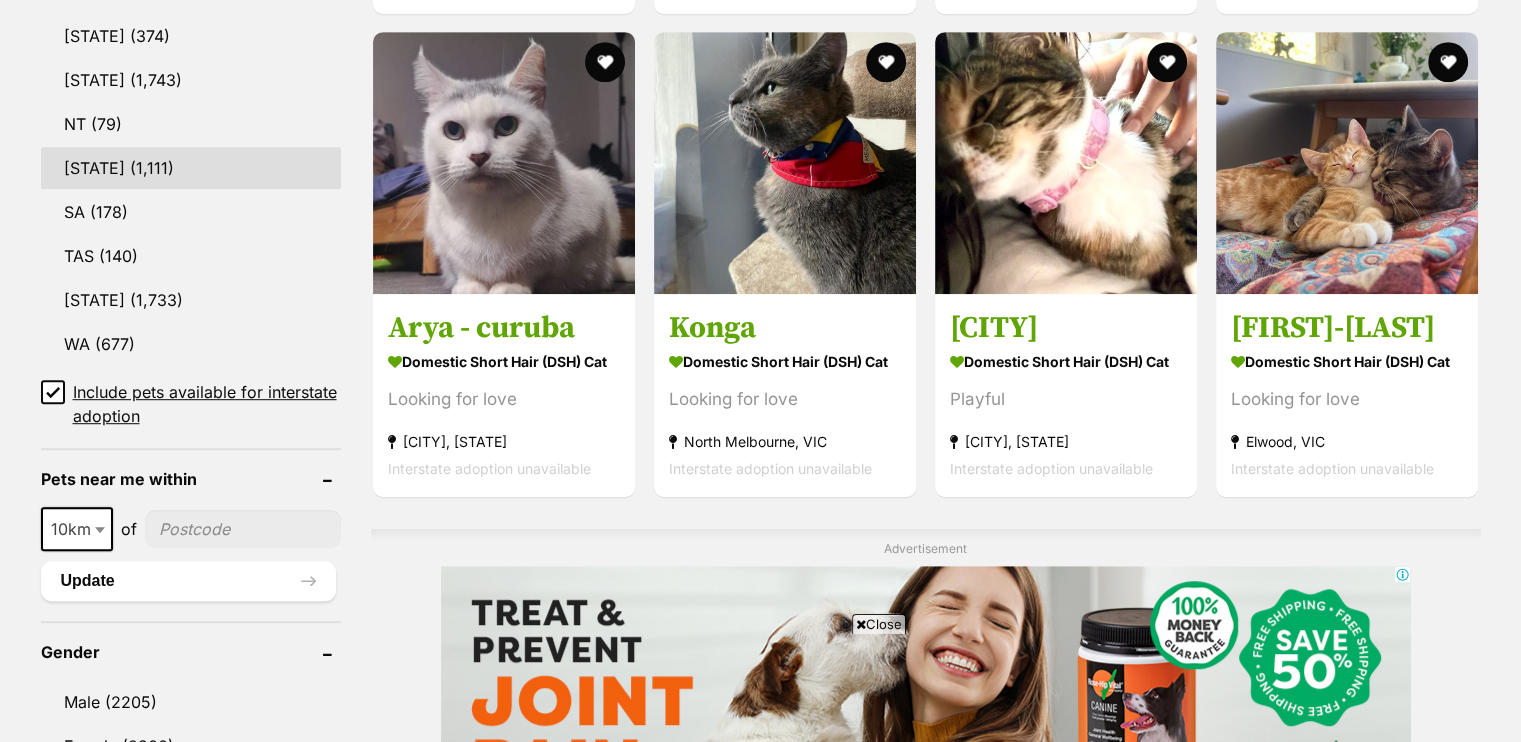 click on "QLD (1,111)" at bounding box center (191, 168) 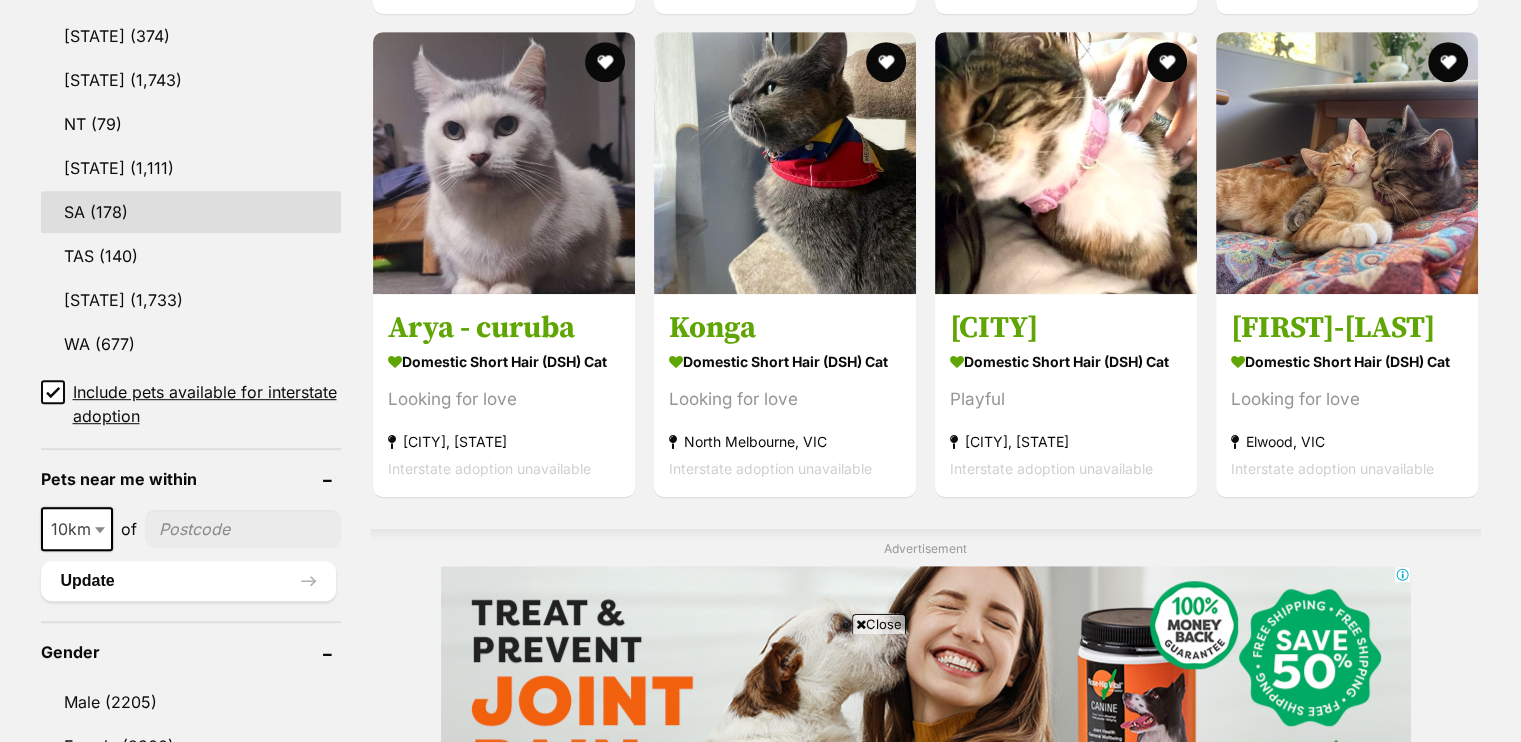 scroll, scrollTop: 1156, scrollLeft: 0, axis: vertical 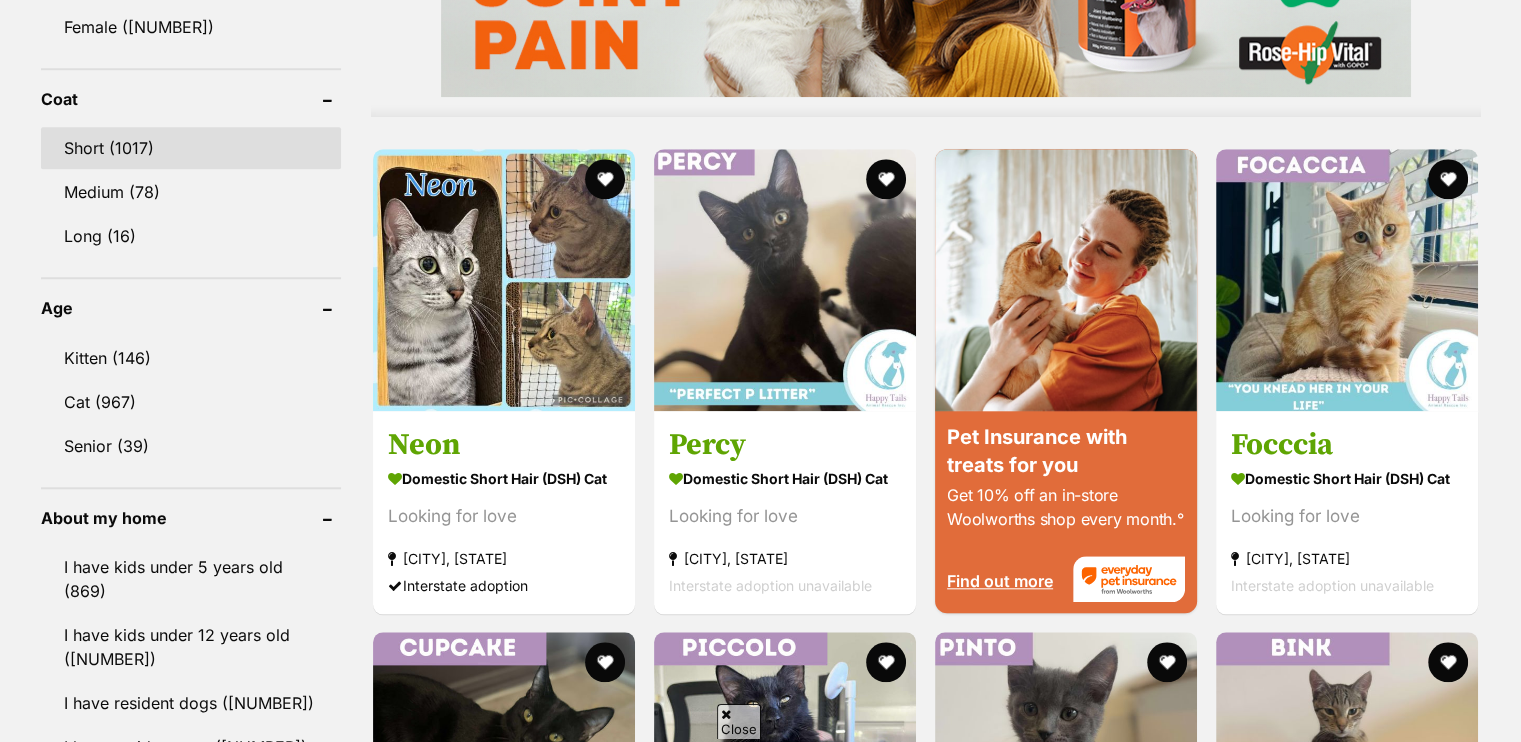 click on "Short (1017)" at bounding box center [191, 148] 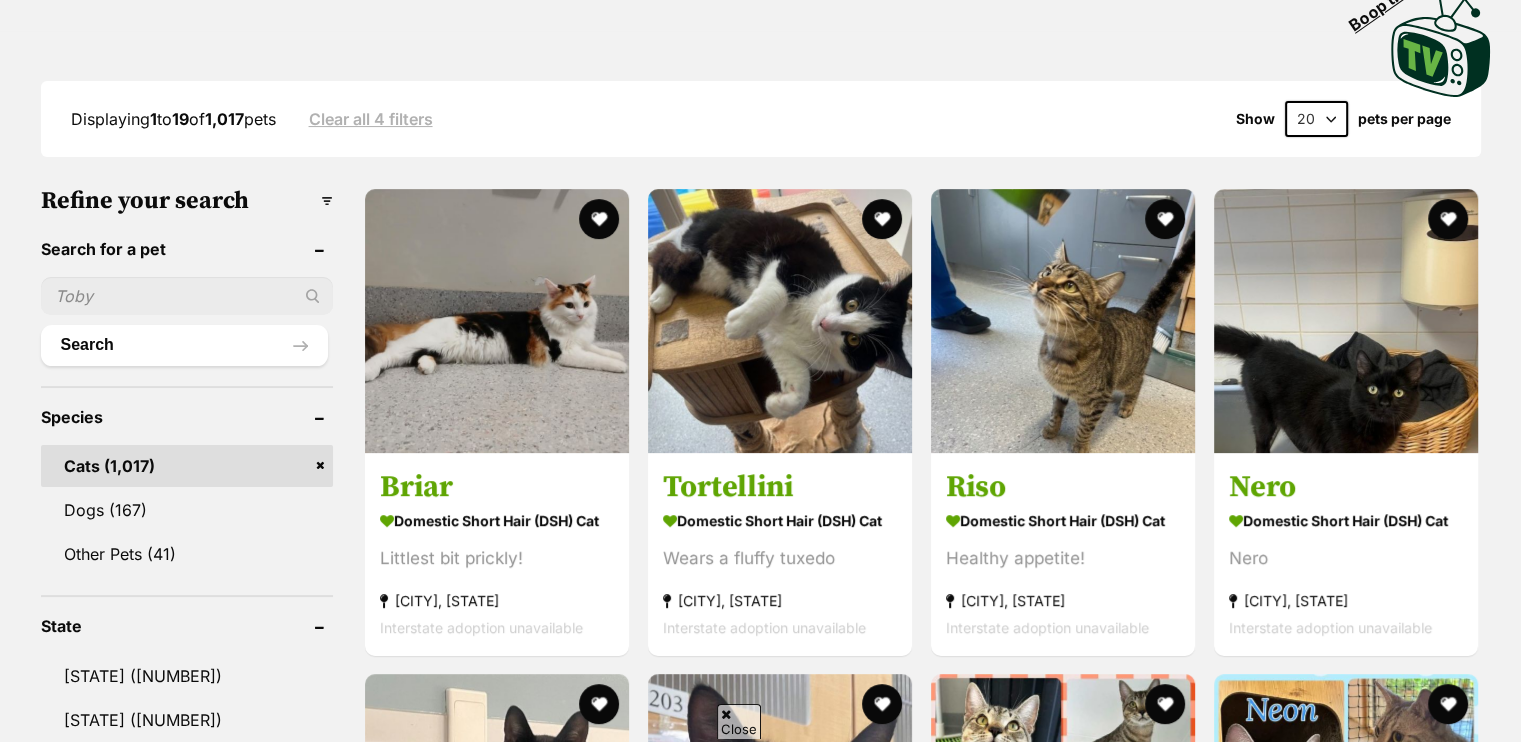 scroll, scrollTop: 500, scrollLeft: 0, axis: vertical 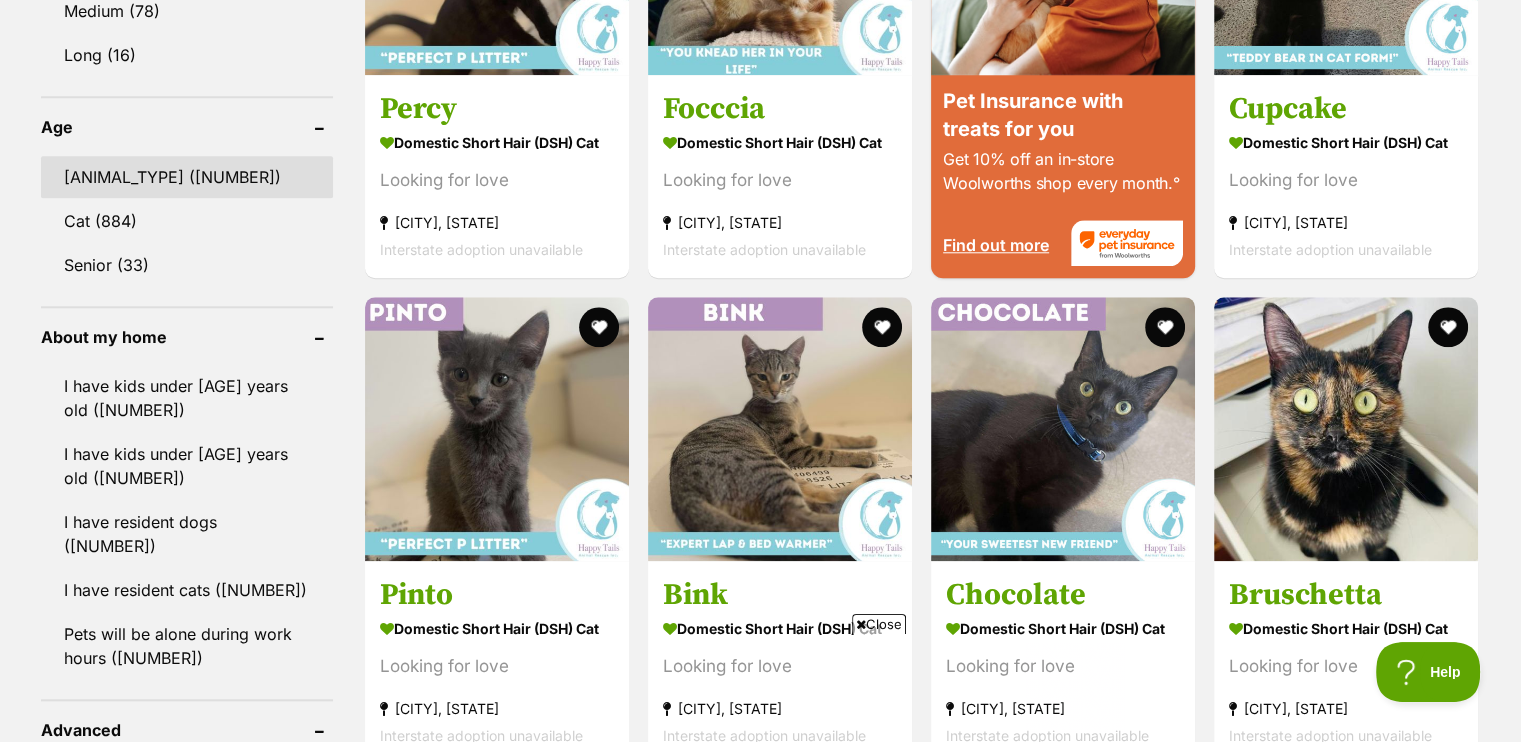 click on "Kitten (135)" at bounding box center (187, 177) 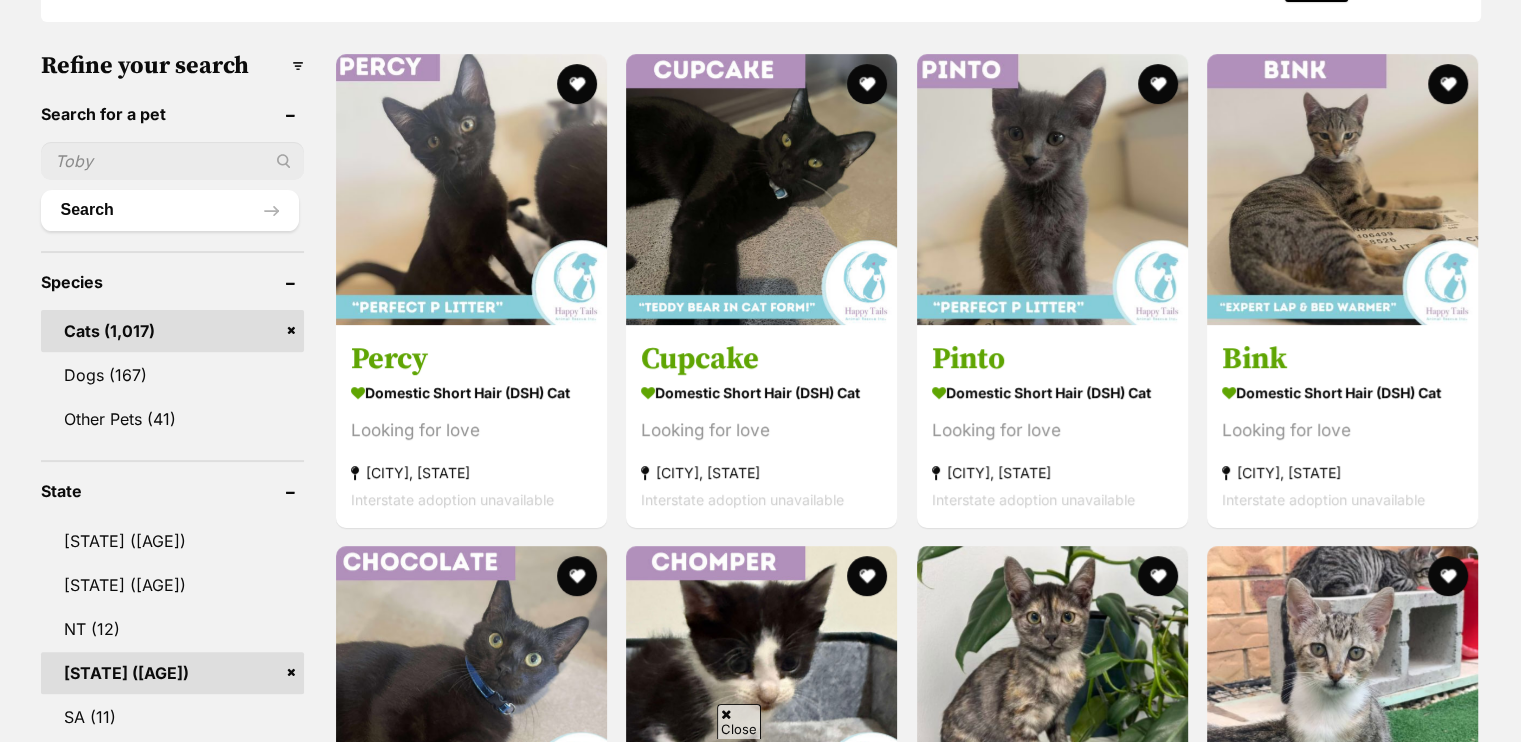 scroll, scrollTop: 600, scrollLeft: 0, axis: vertical 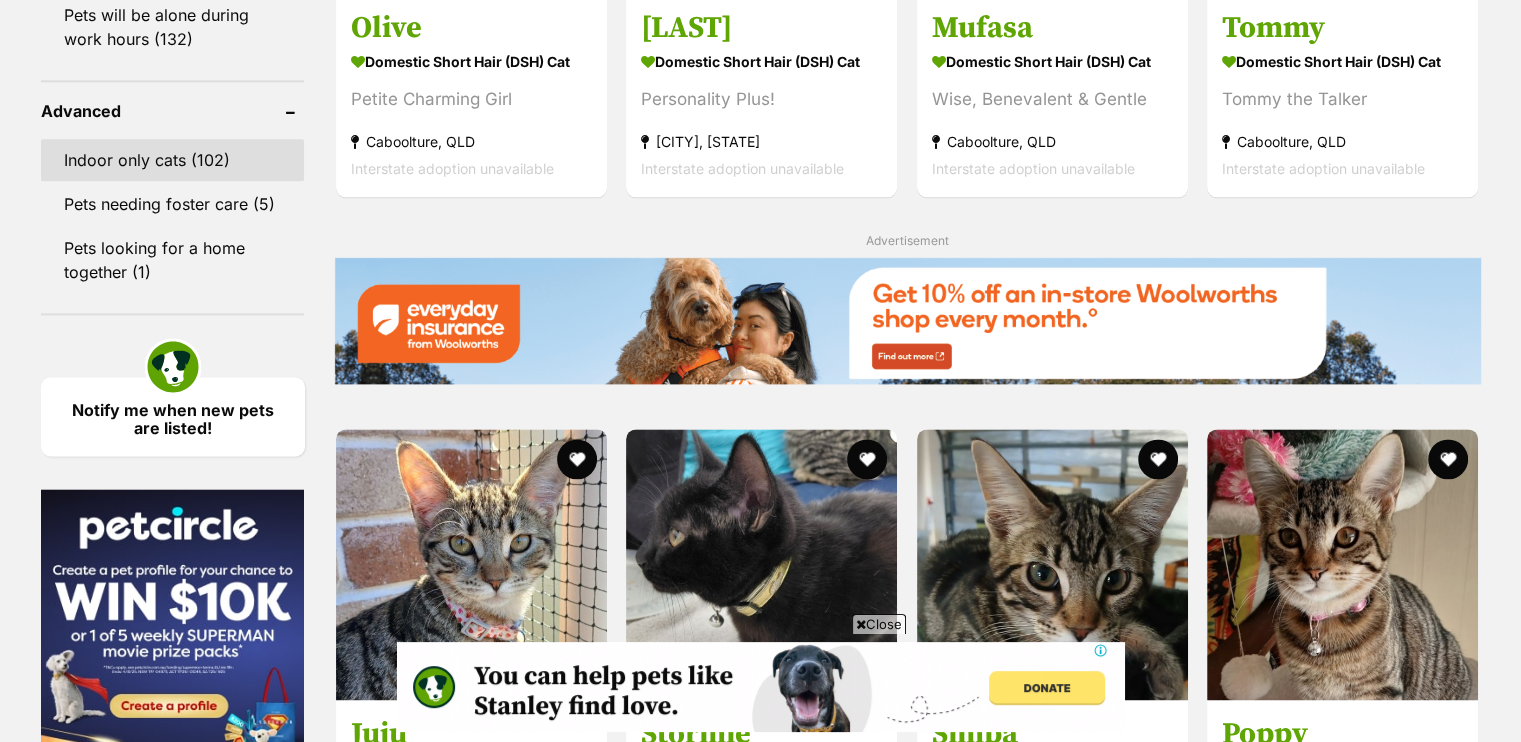 click on "Indoor only cats (102)" at bounding box center [173, 160] 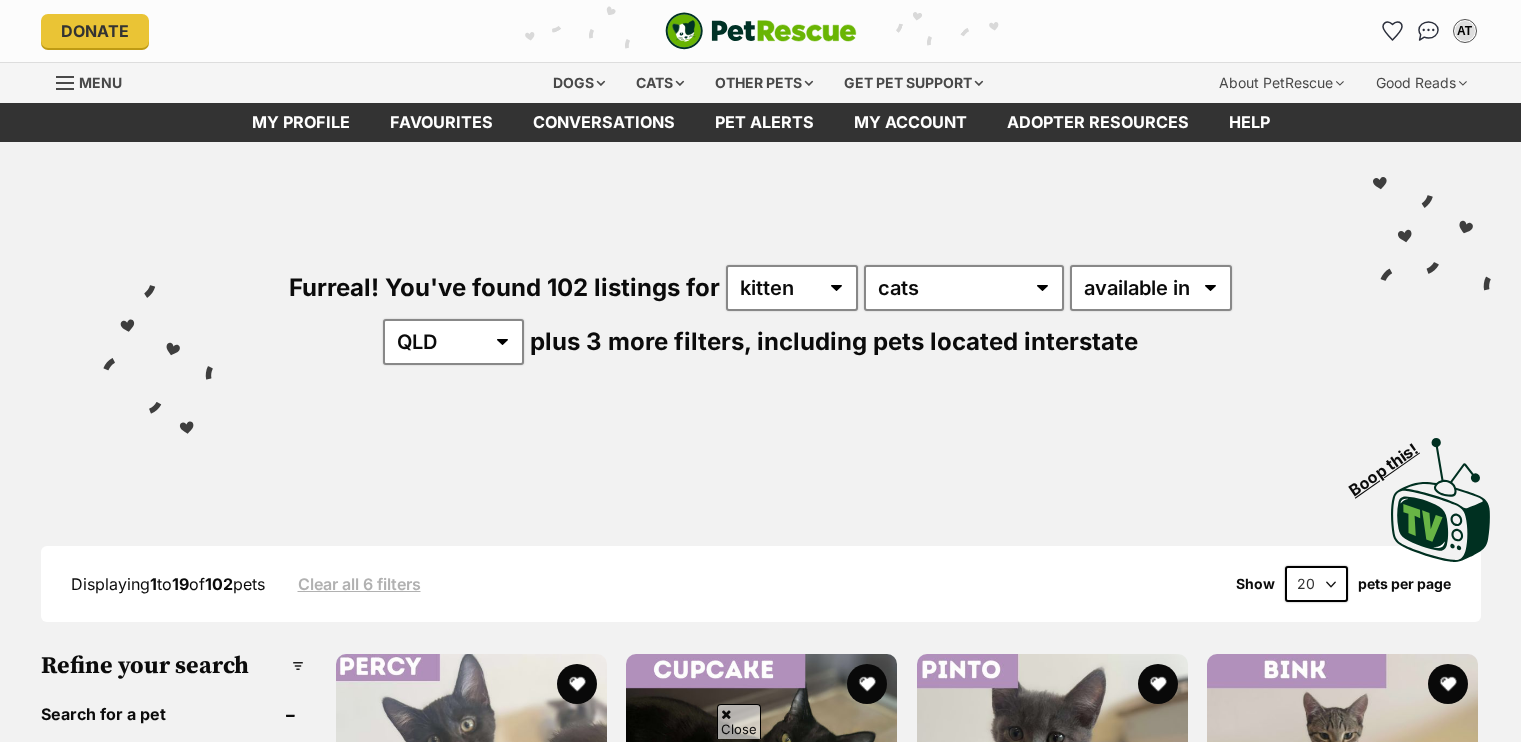 scroll, scrollTop: 780, scrollLeft: 0, axis: vertical 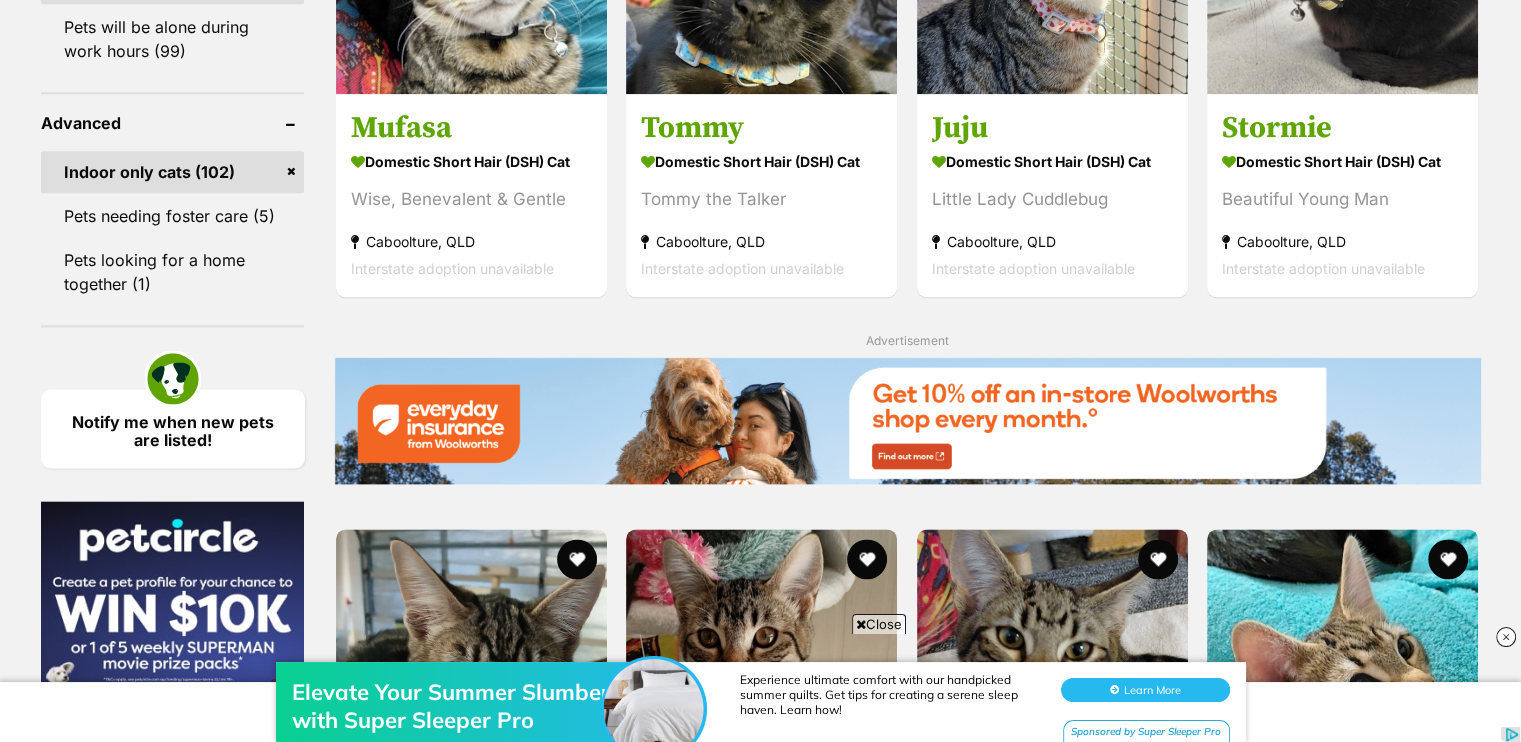 click on "I have resident cats (102)" at bounding box center (173, -17) 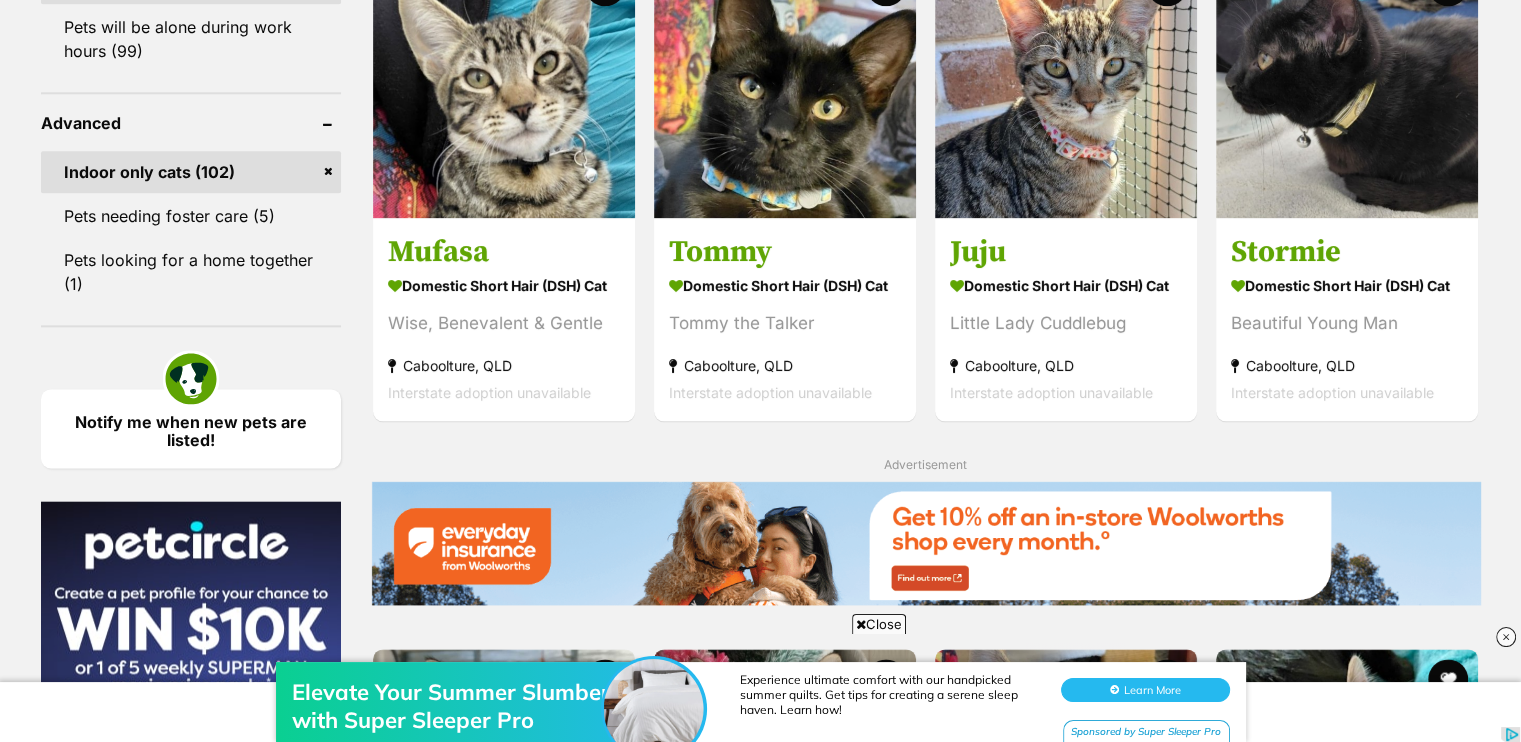 scroll, scrollTop: 0, scrollLeft: 0, axis: both 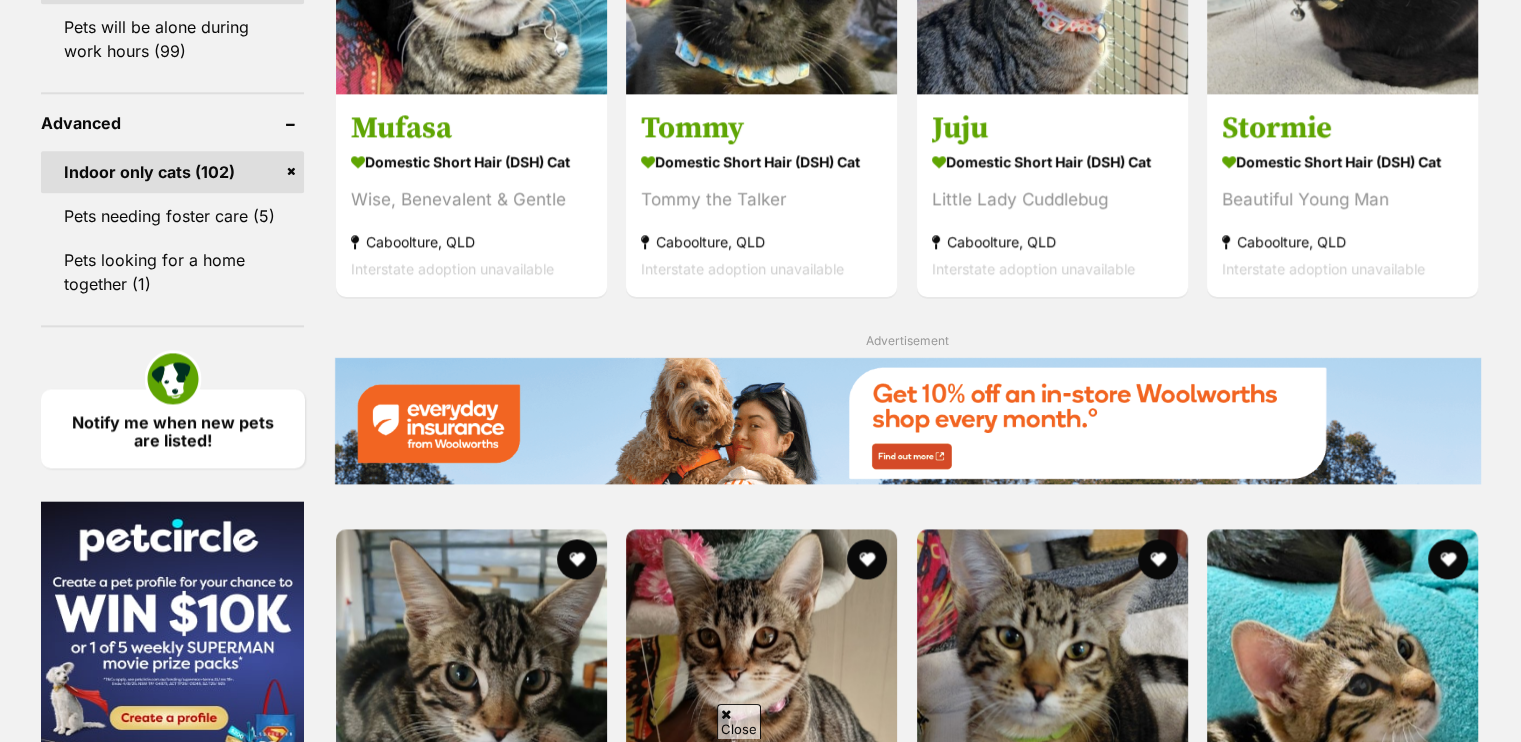 click on "I have resident dogs (102)" at bounding box center (173, -61) 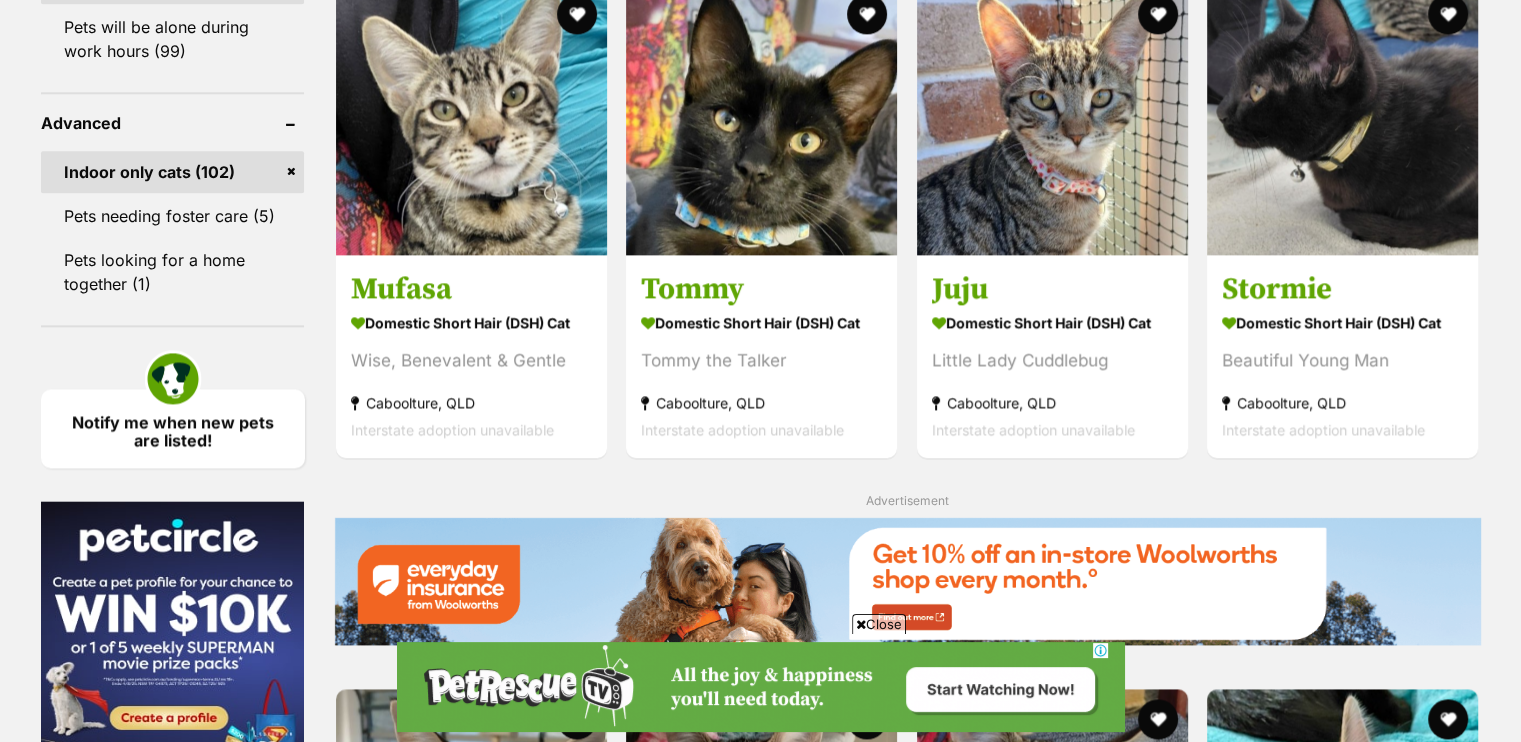 scroll, scrollTop: 0, scrollLeft: 0, axis: both 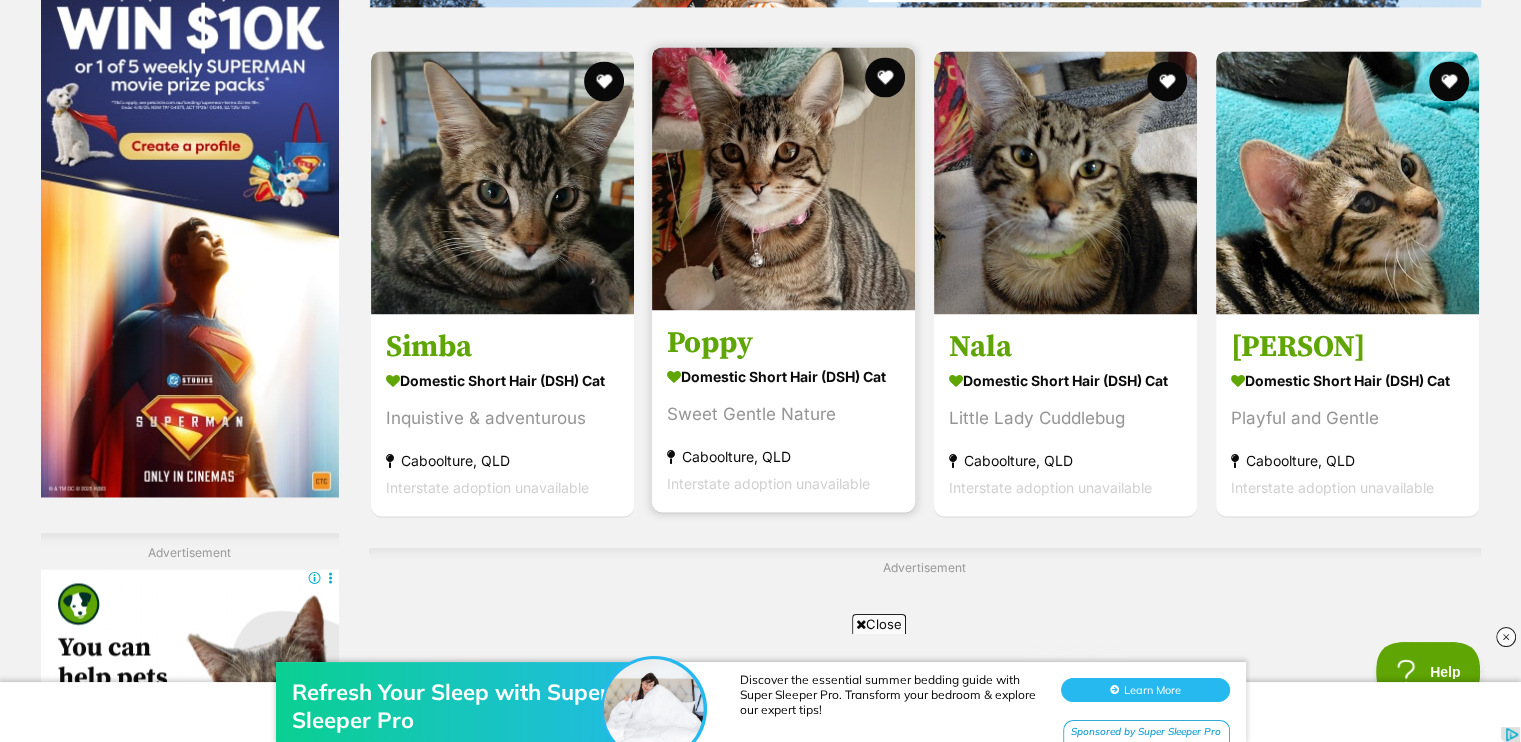 click at bounding box center (783, 178) 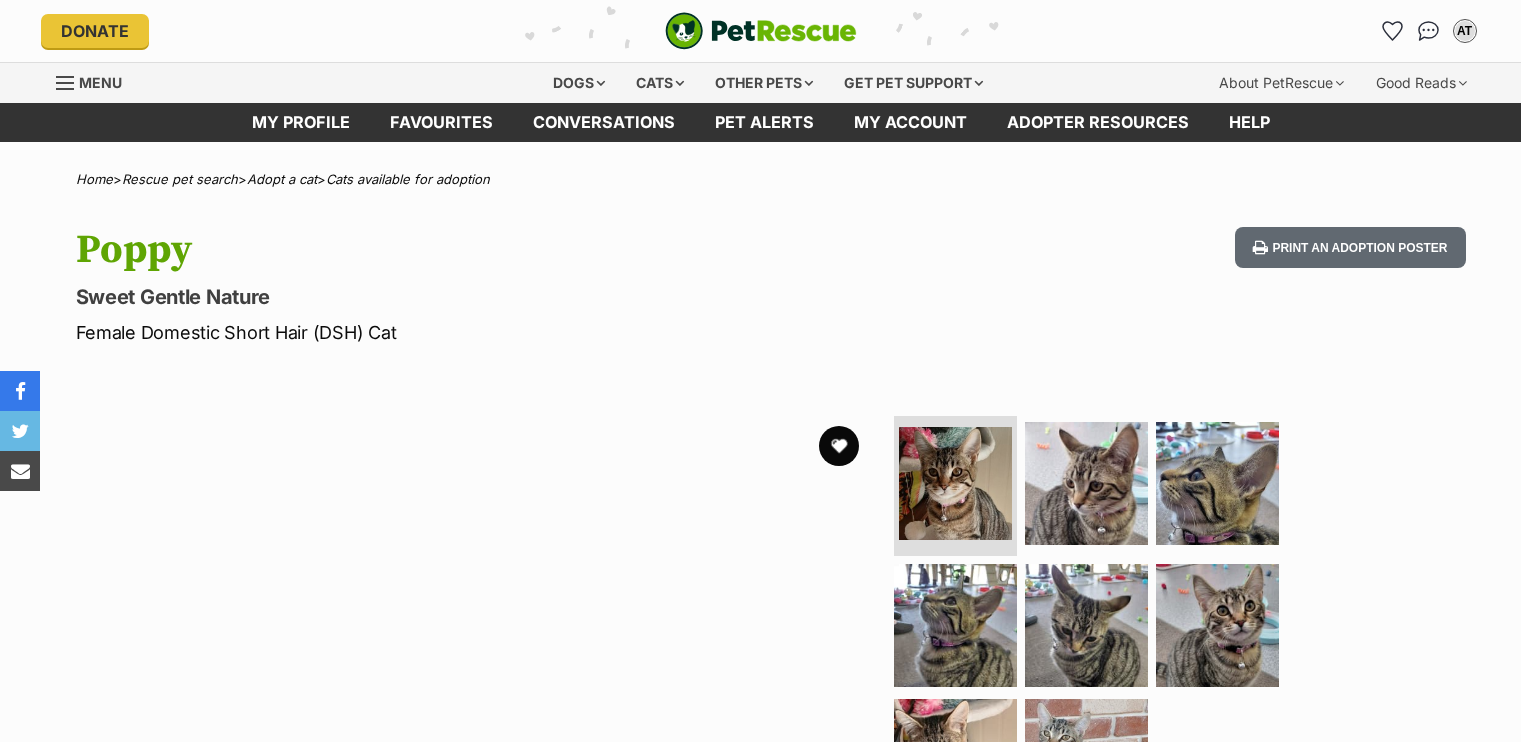 scroll, scrollTop: 0, scrollLeft: 0, axis: both 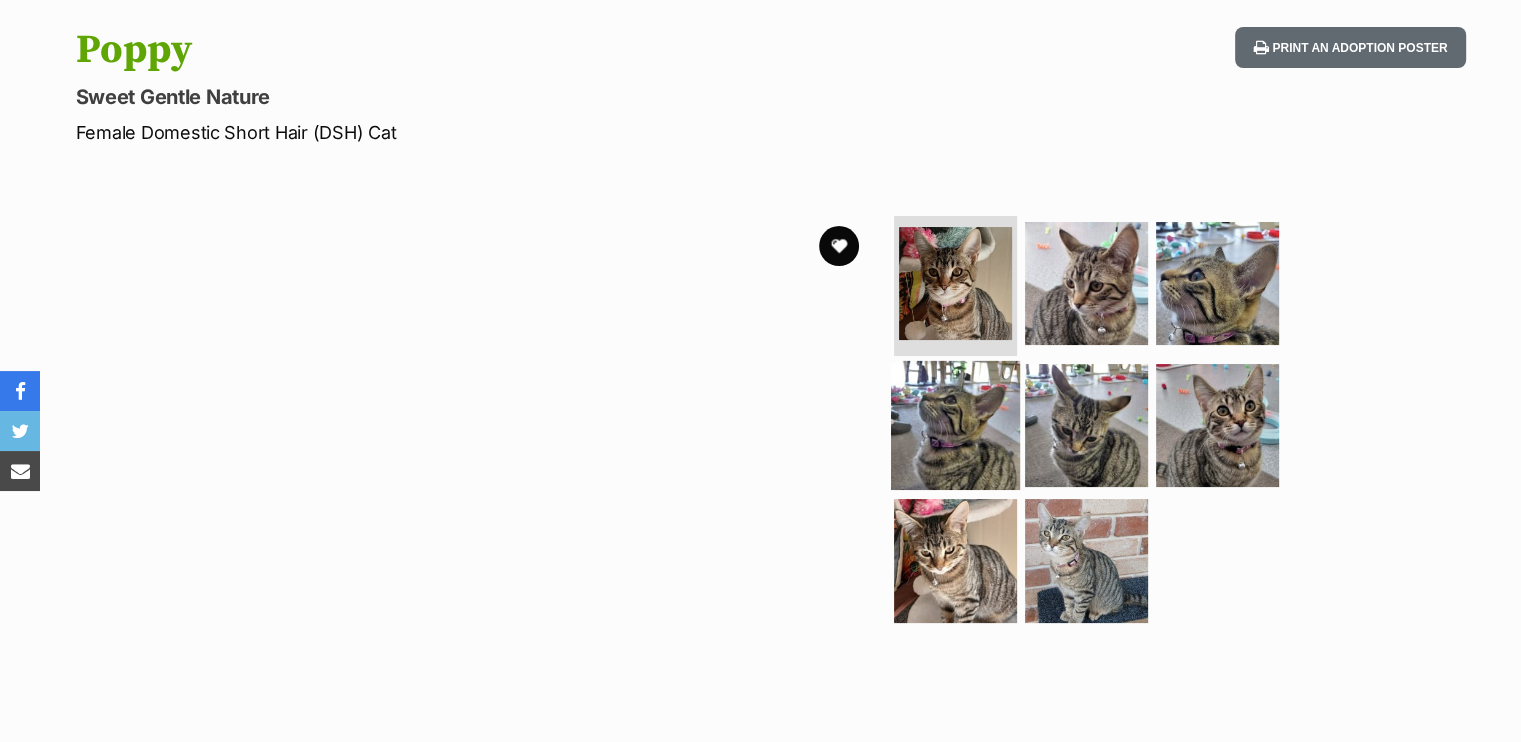 click at bounding box center [955, 424] 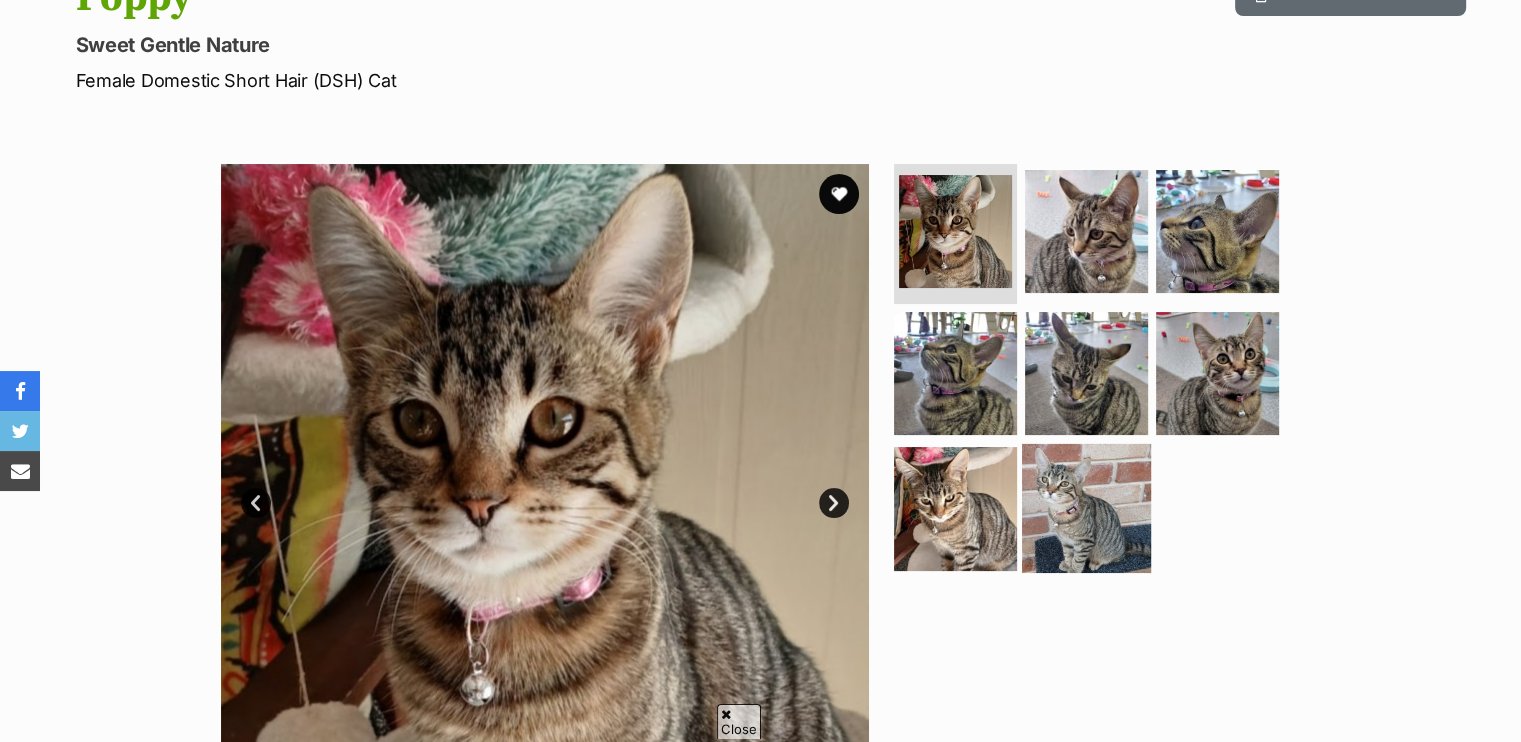 scroll, scrollTop: 300, scrollLeft: 0, axis: vertical 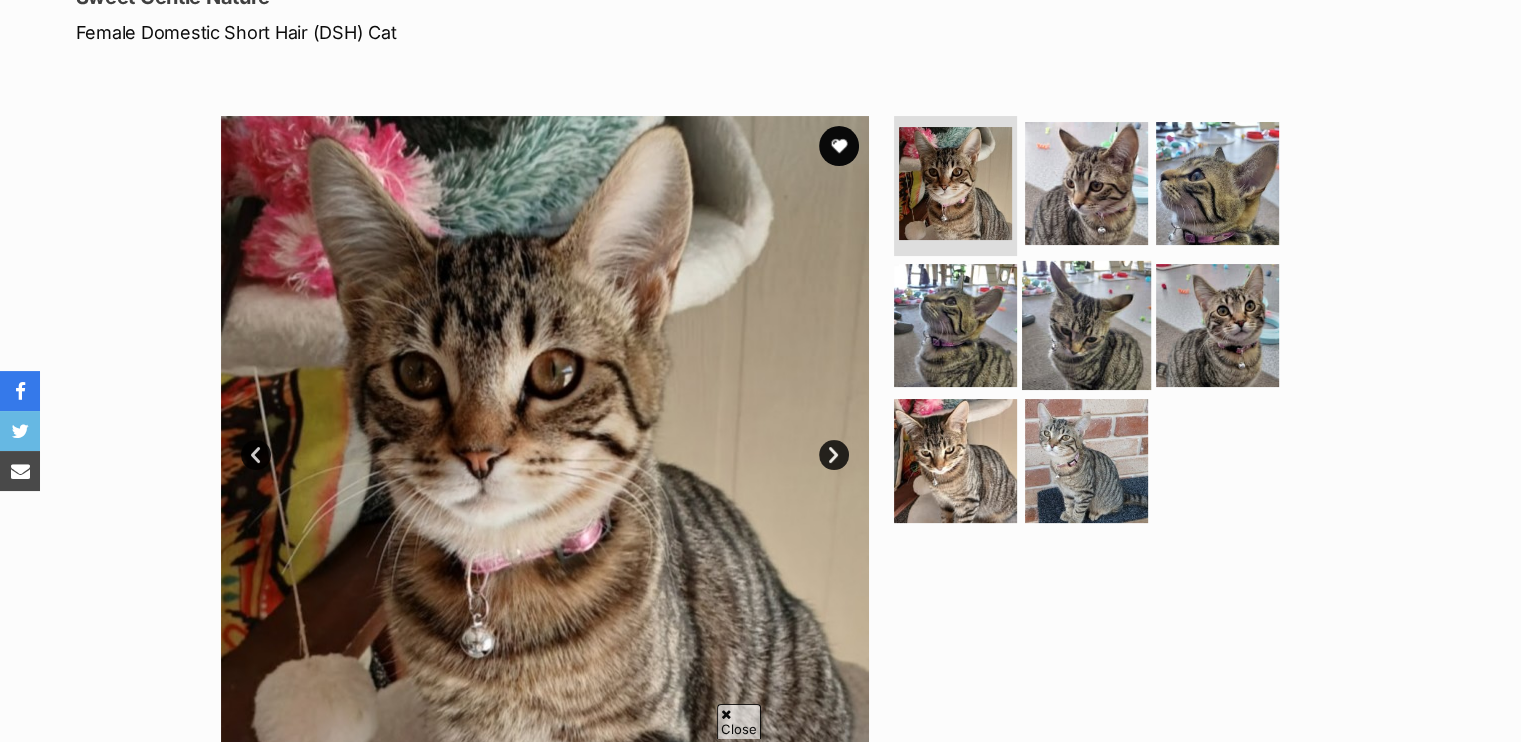 click at bounding box center (1086, 324) 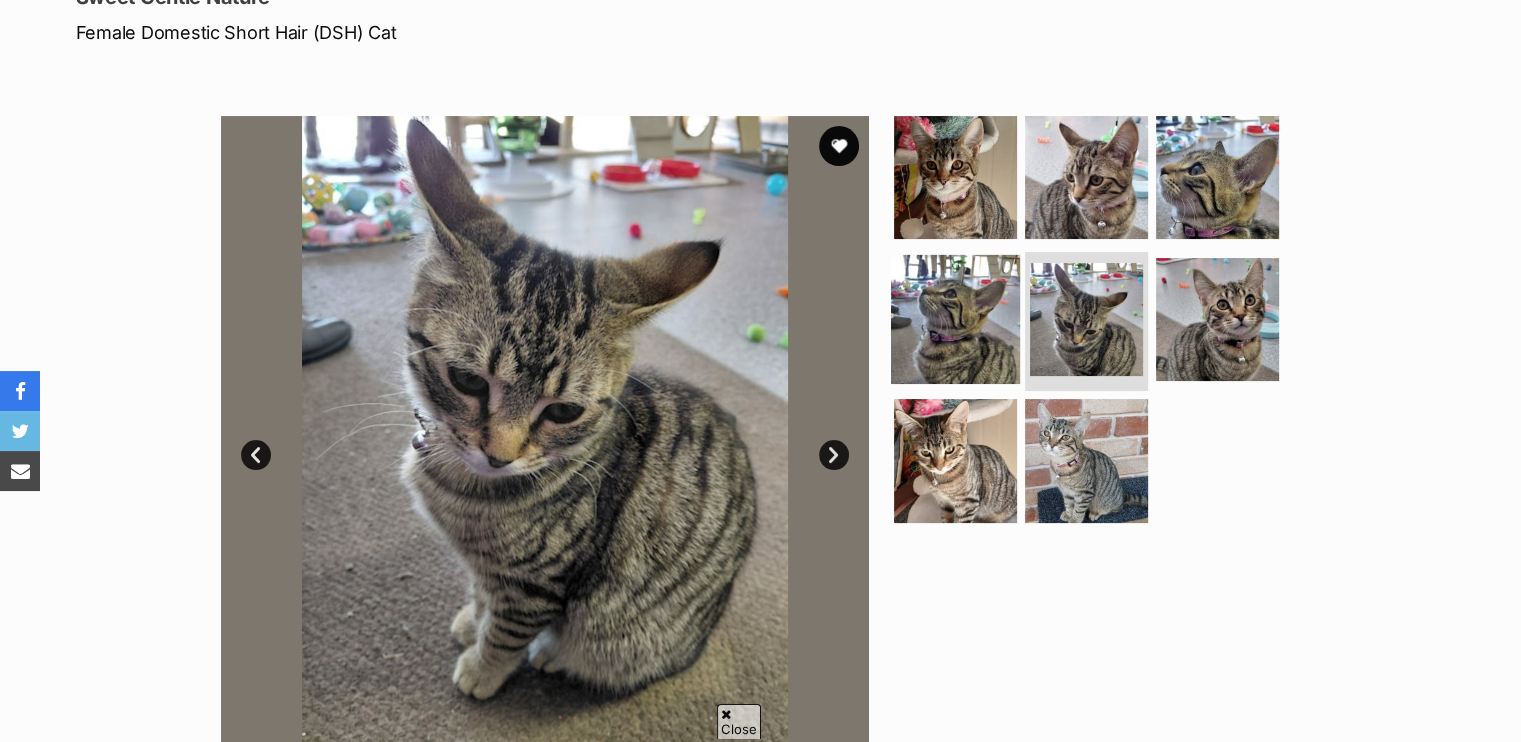 click at bounding box center [955, 318] 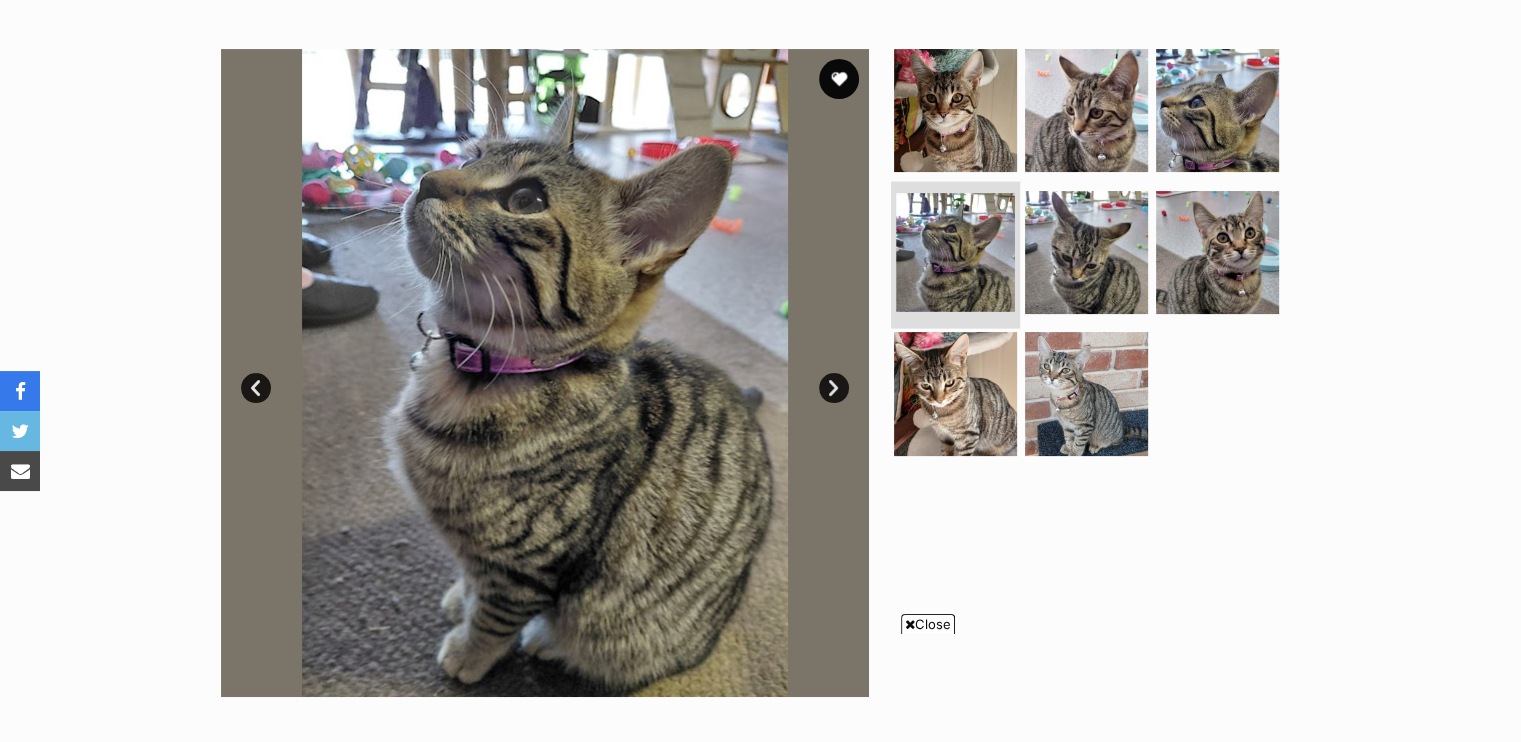 scroll, scrollTop: 400, scrollLeft: 0, axis: vertical 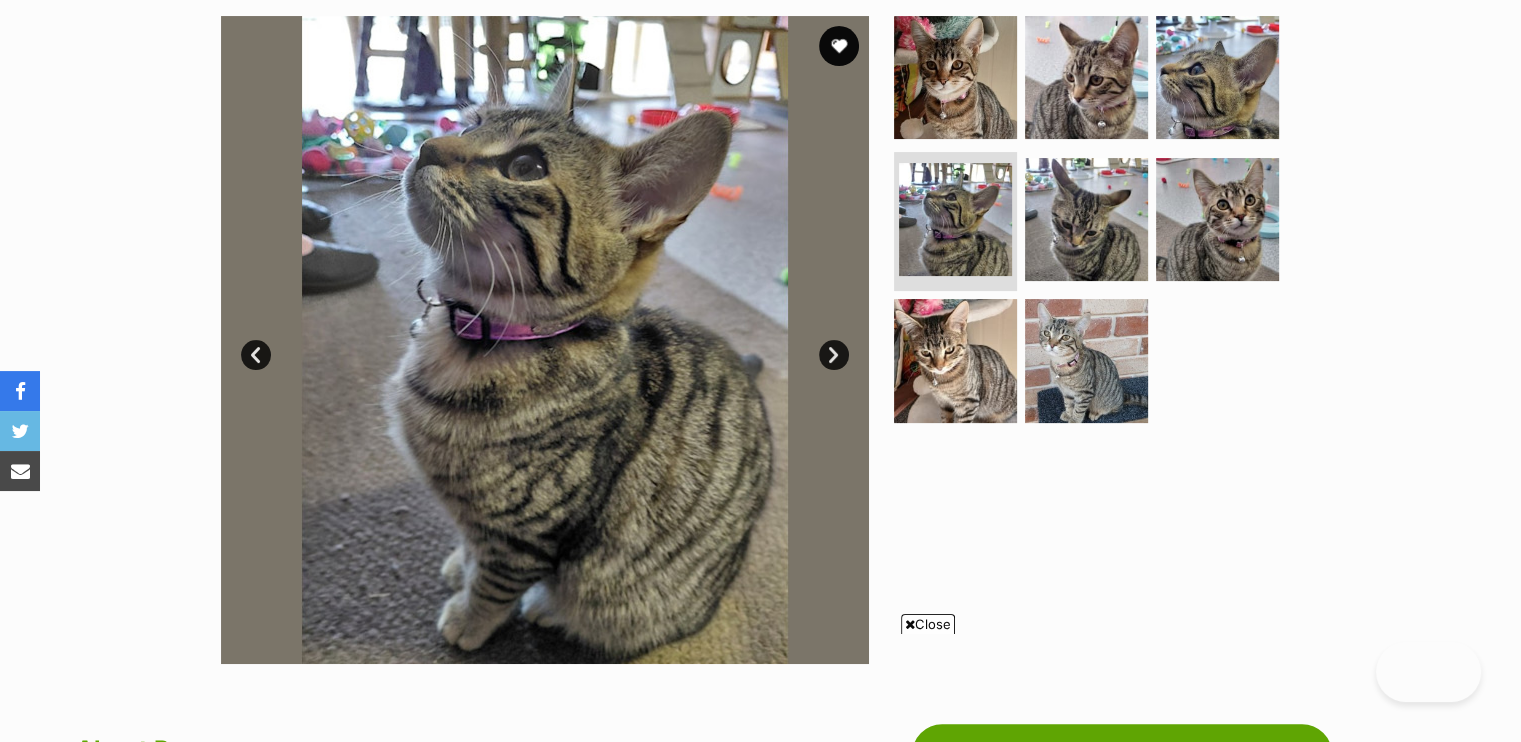 click on "Next" at bounding box center [834, 355] 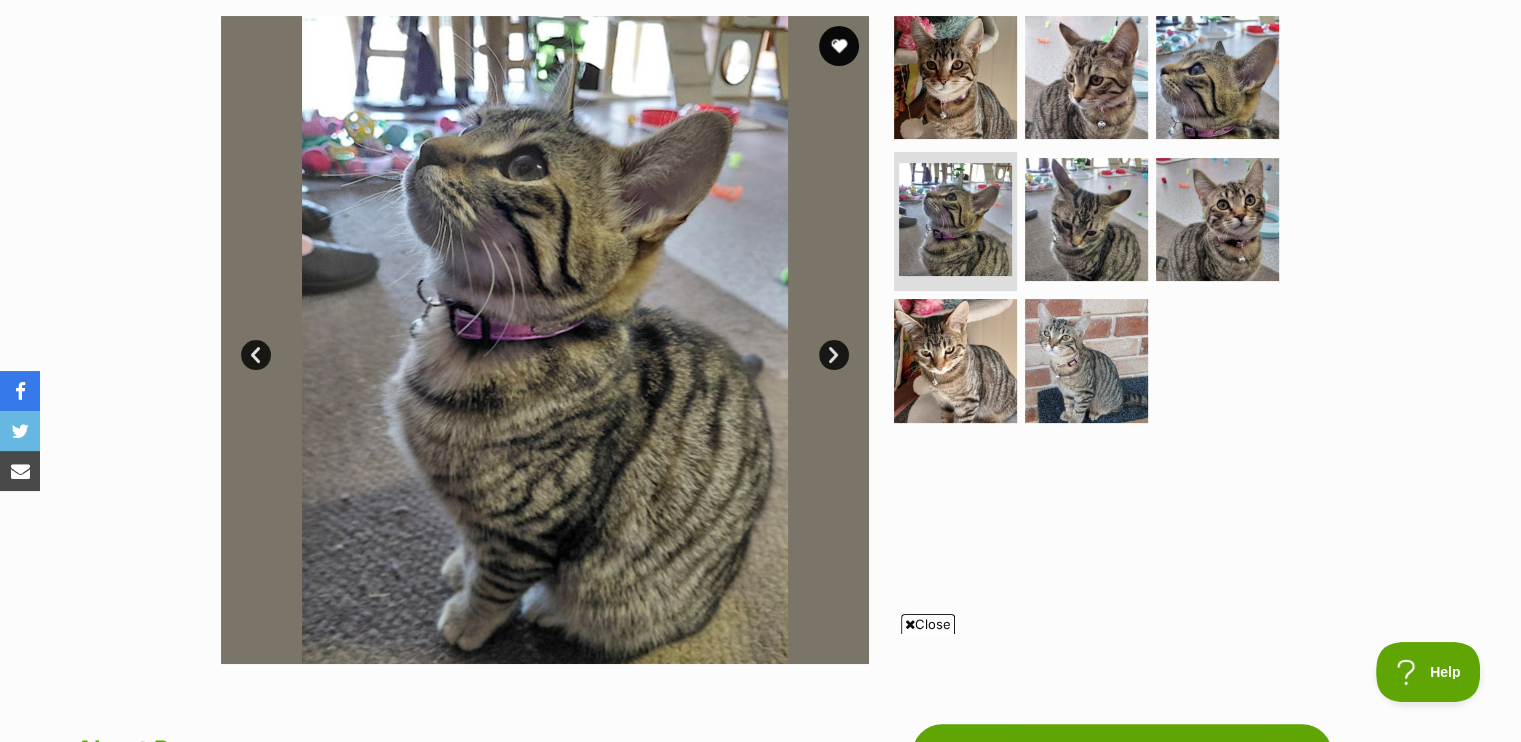 scroll, scrollTop: 0, scrollLeft: 0, axis: both 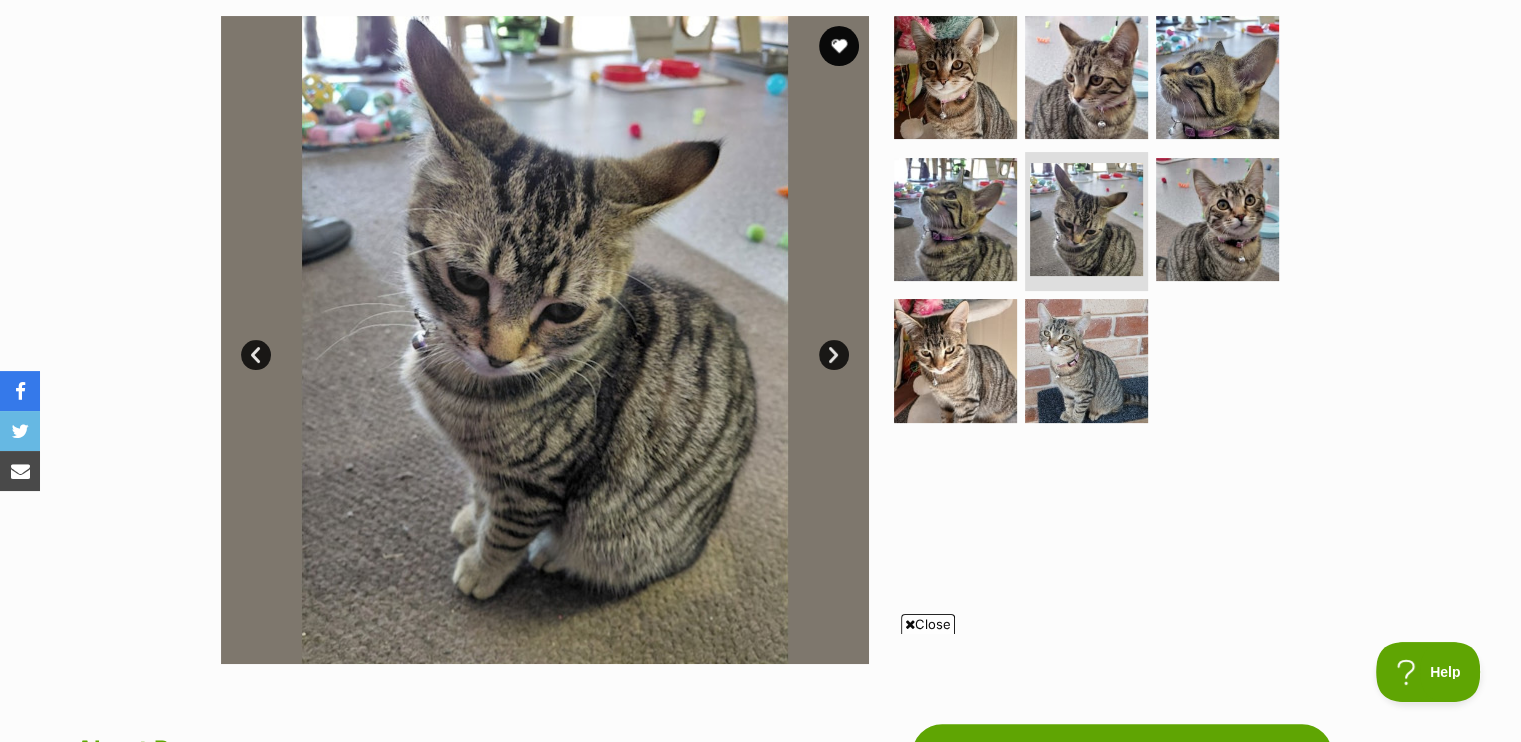 click on "Next" at bounding box center [834, 355] 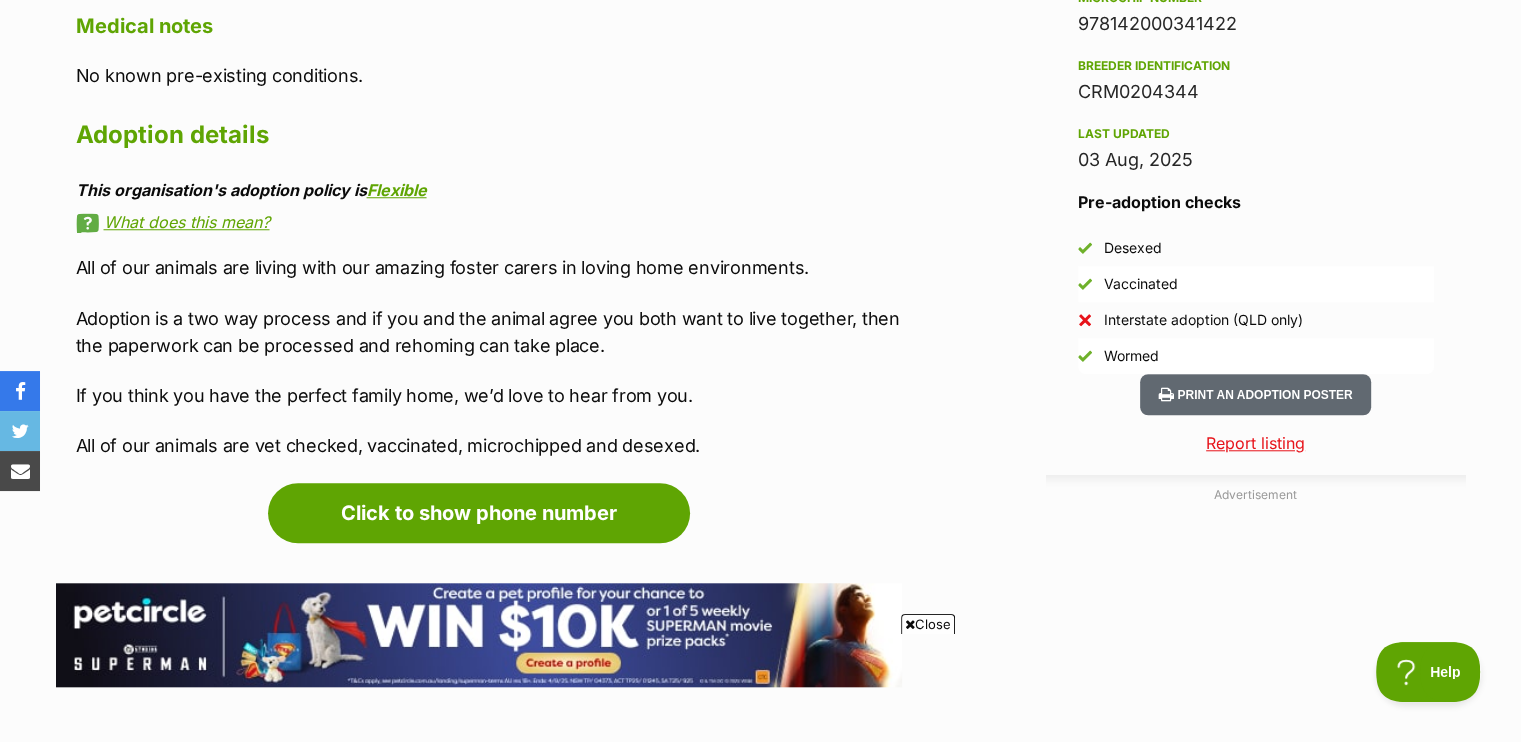 scroll, scrollTop: 1900, scrollLeft: 0, axis: vertical 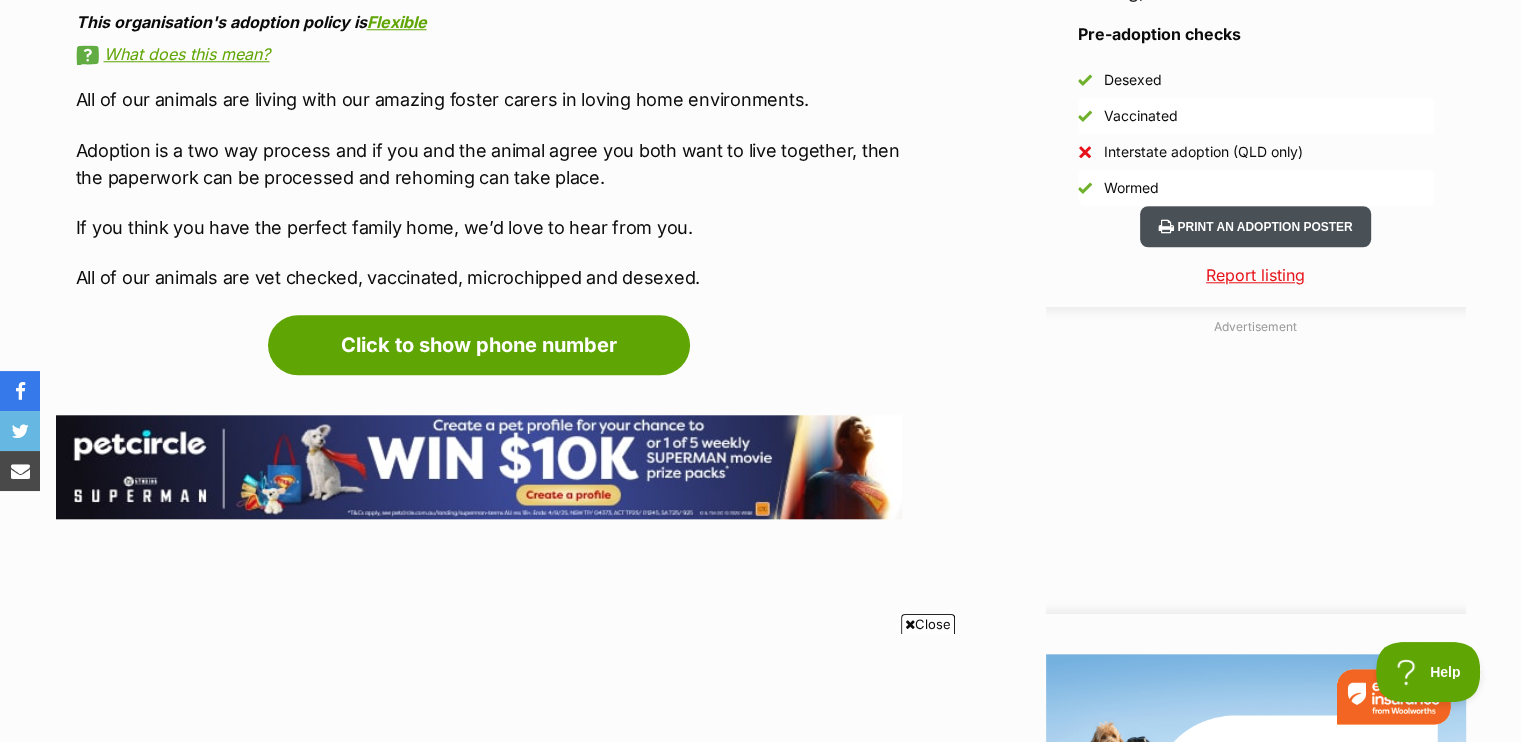 click on "Print an adoption poster" at bounding box center (1255, 226) 